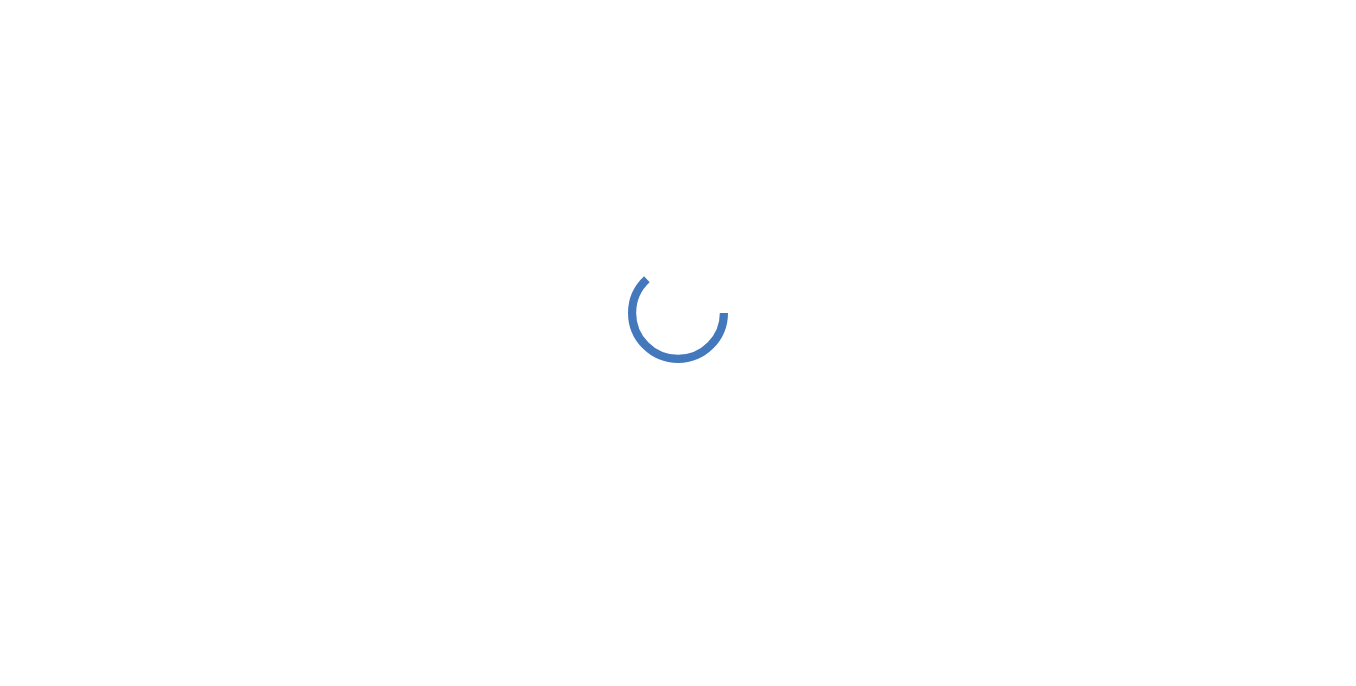 scroll, scrollTop: 0, scrollLeft: 0, axis: both 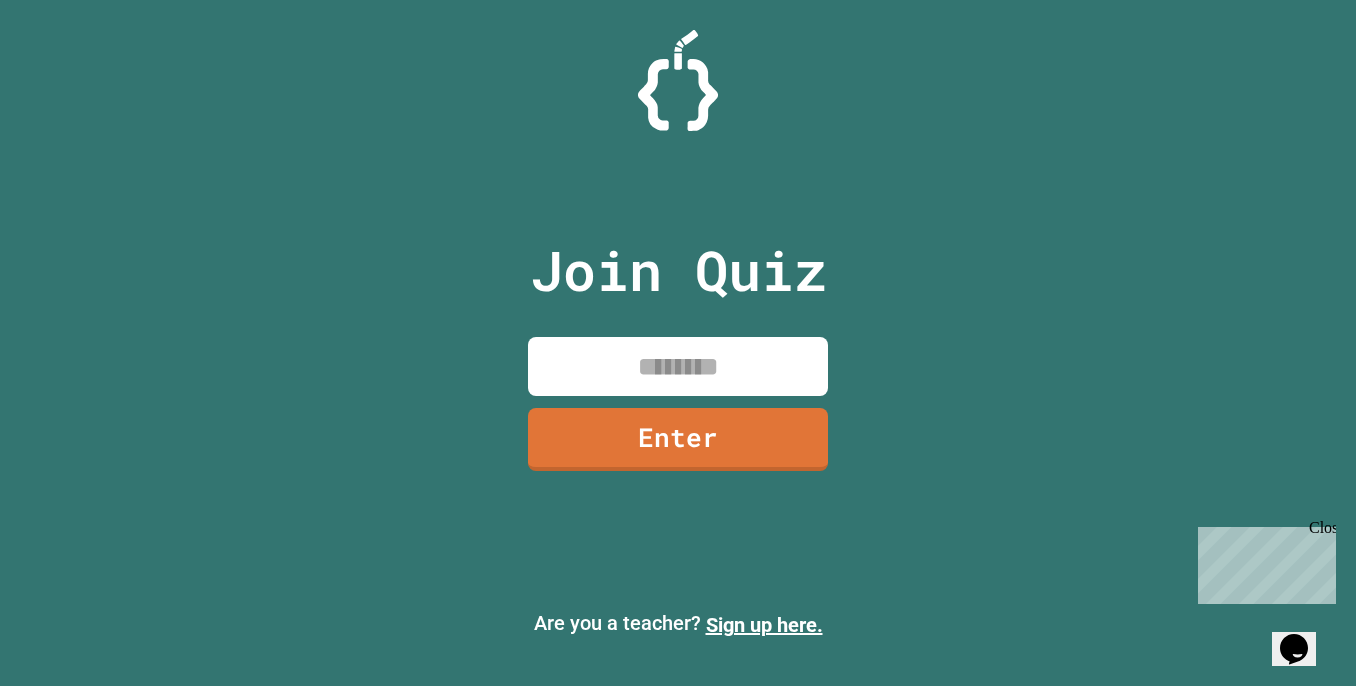 click at bounding box center [678, 366] 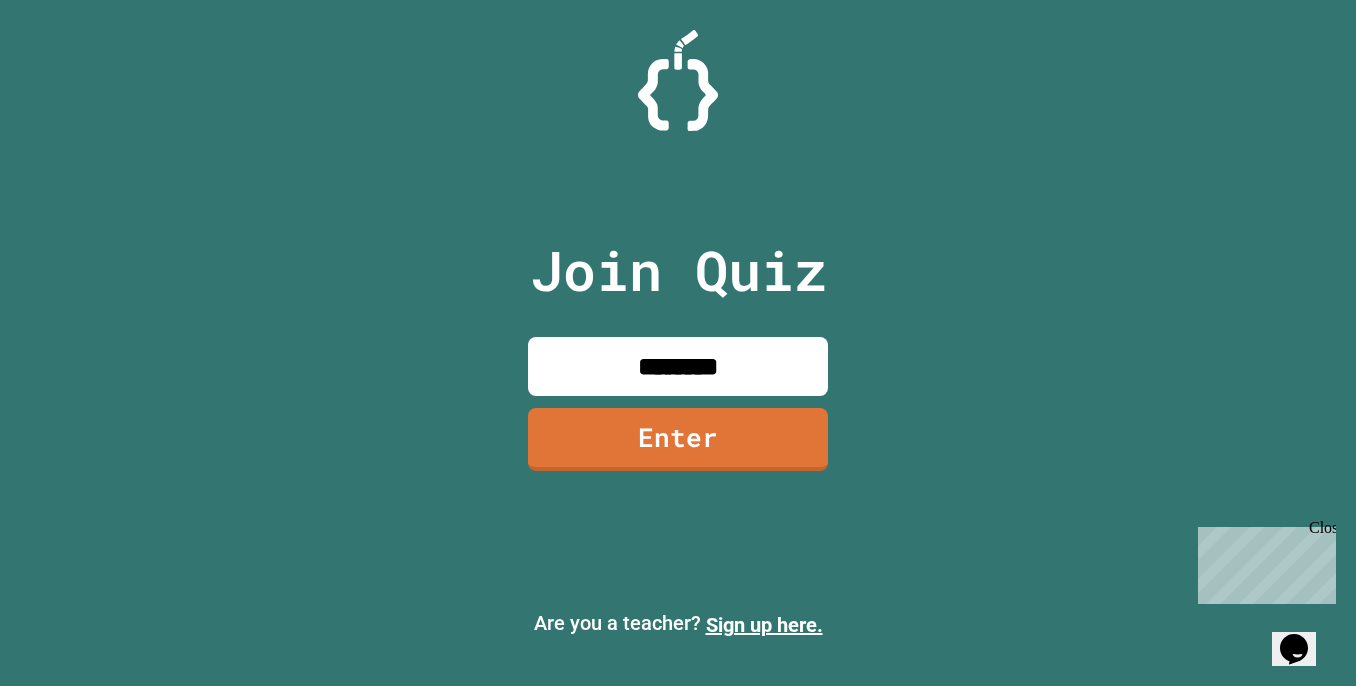 type on "********" 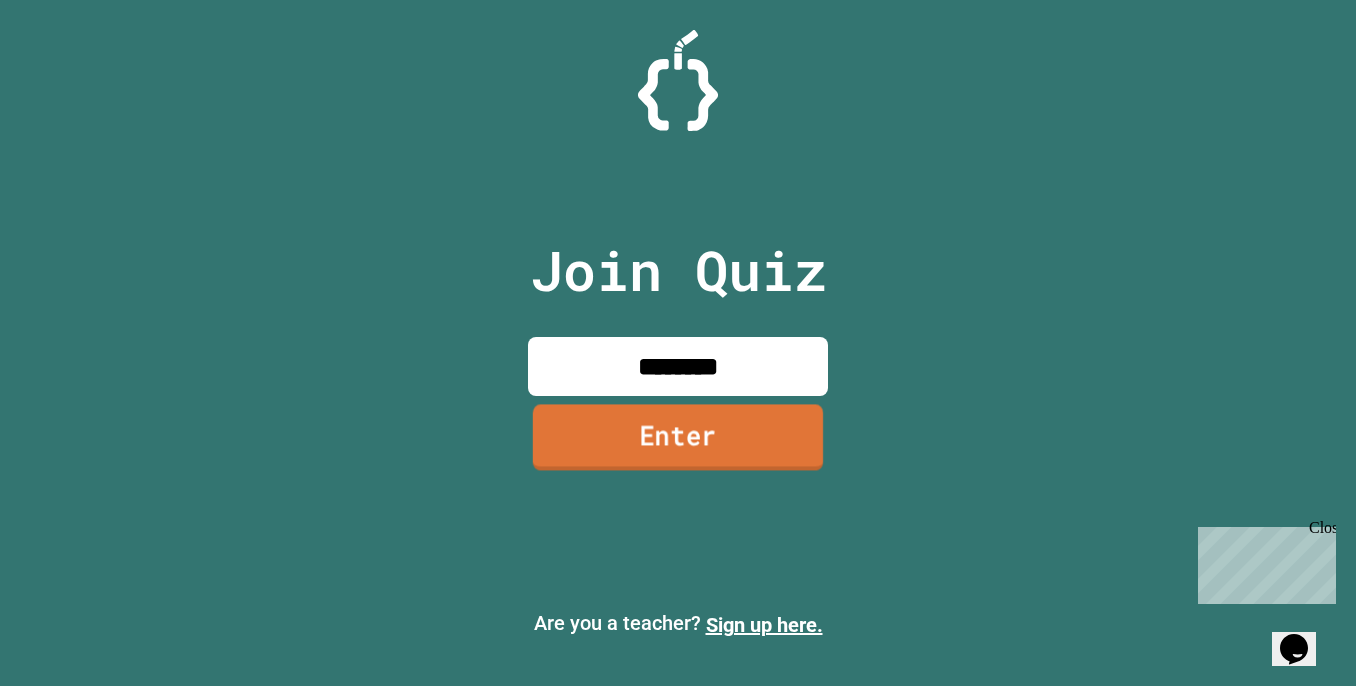 click on "Enter" at bounding box center (678, 438) 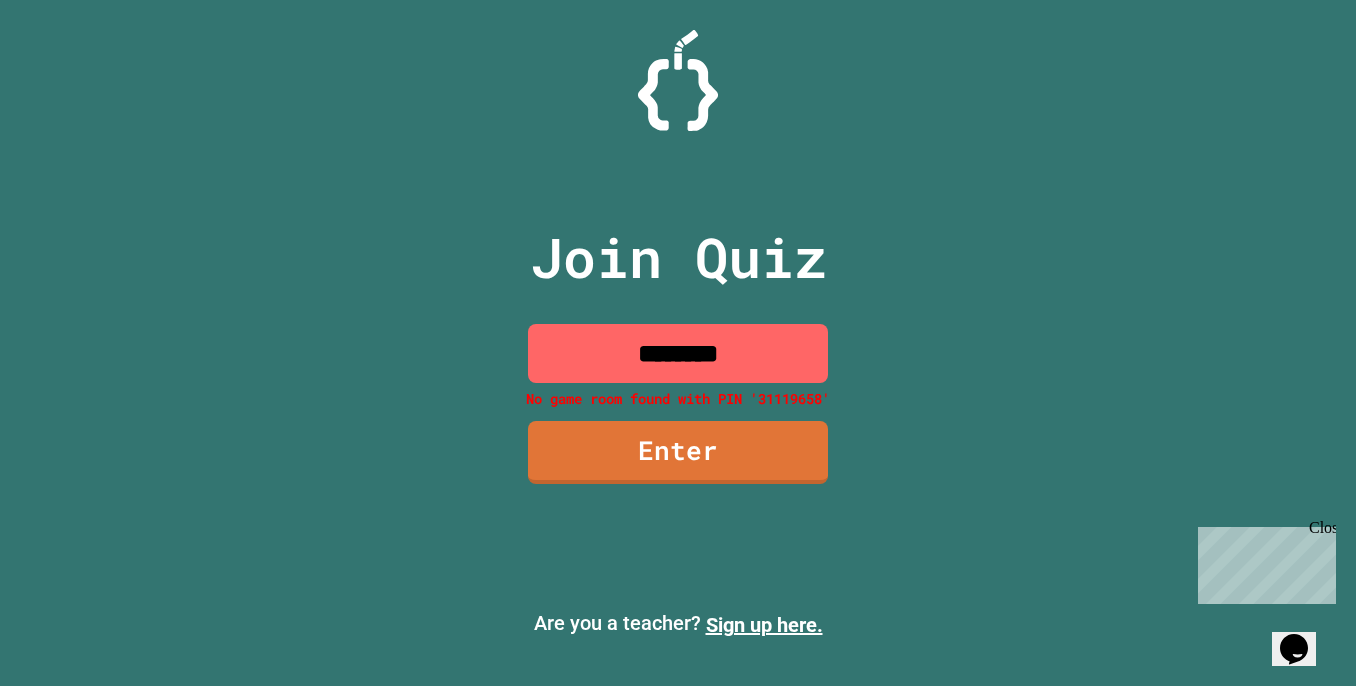 drag, startPoint x: 755, startPoint y: 355, endPoint x: 559, endPoint y: 365, distance: 196.25494 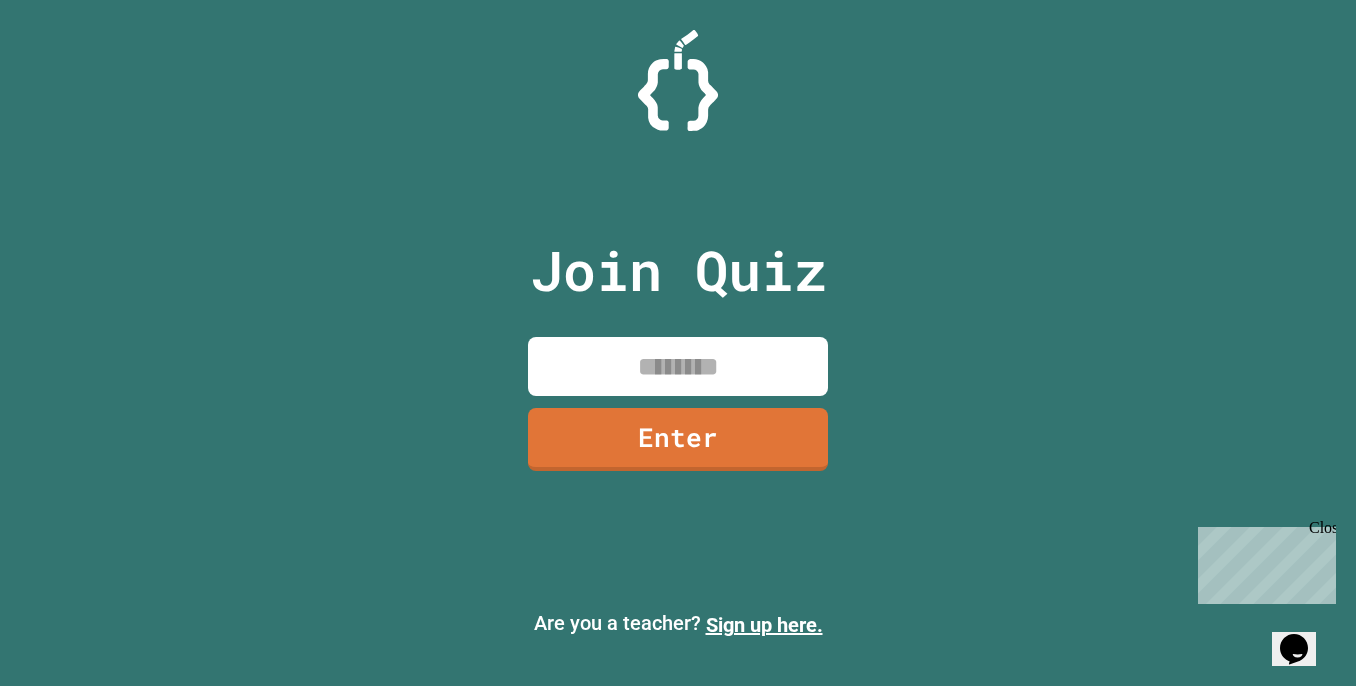 type 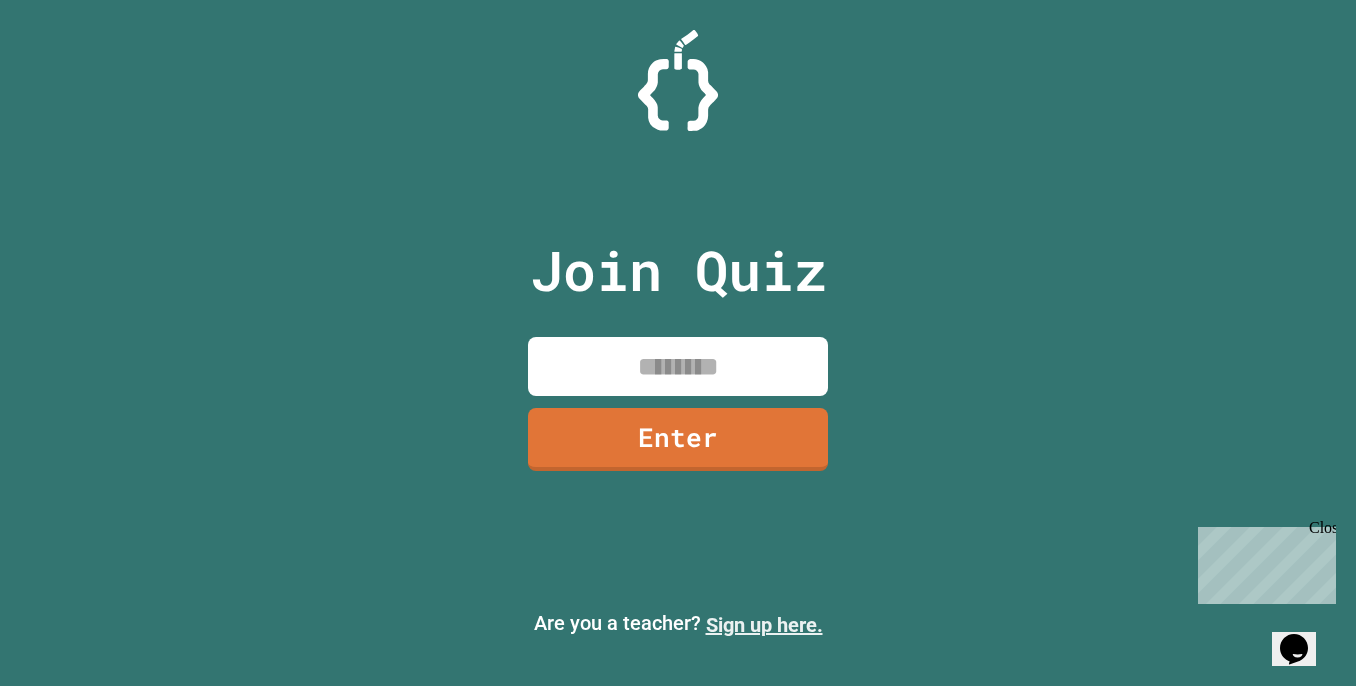click on "Sign up here." at bounding box center [764, 625] 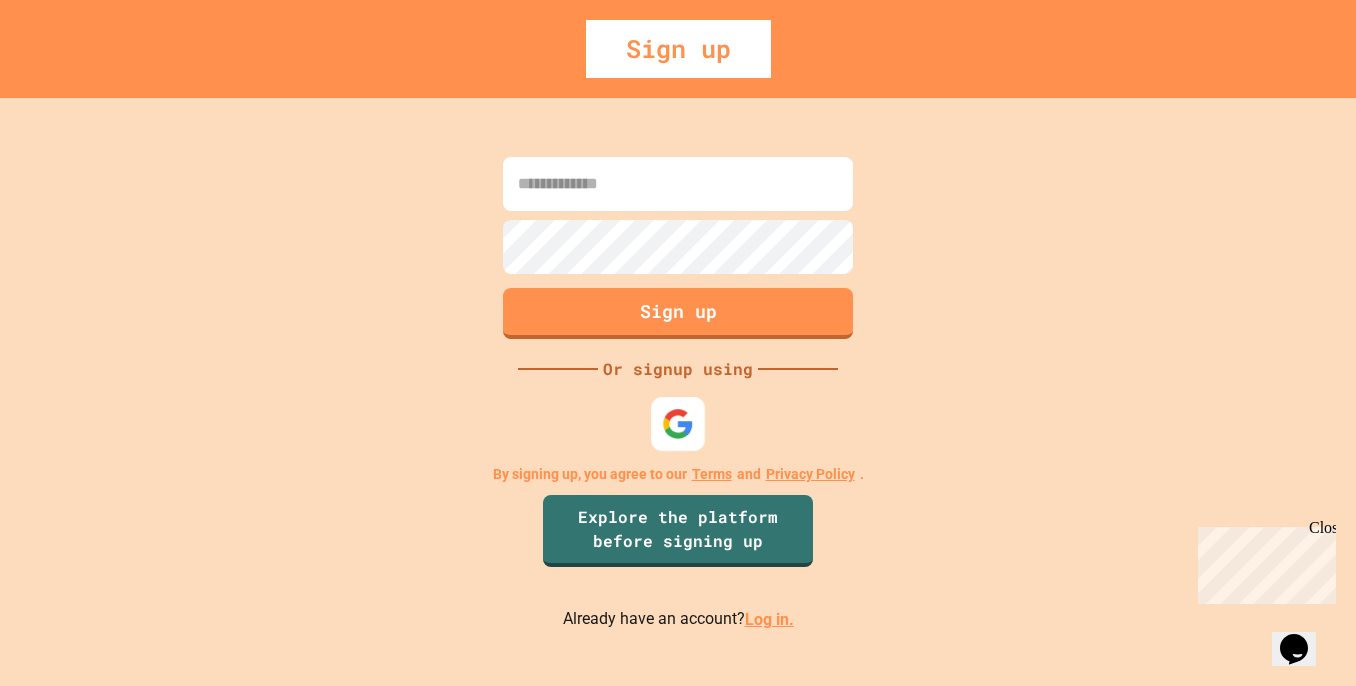 click at bounding box center [678, 424] 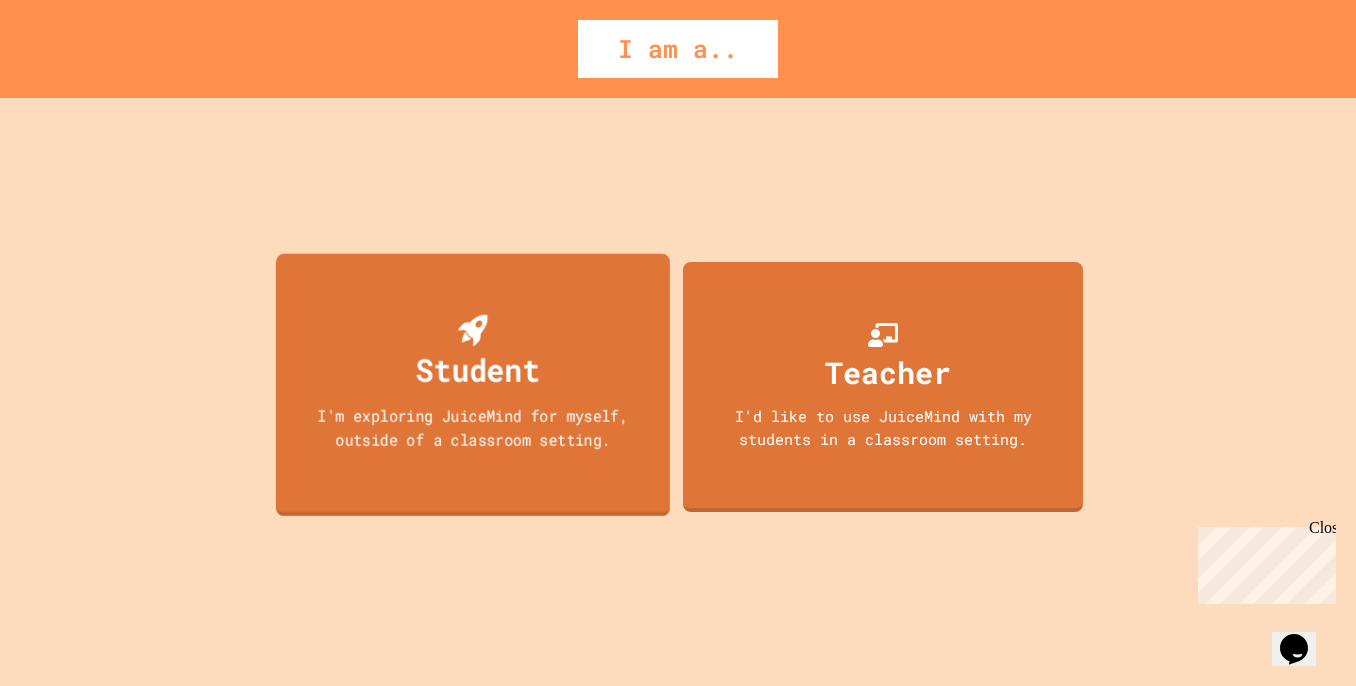 click on "Student I'm exploring JuiceMind for myself, outside of a classroom setting." at bounding box center (473, 385) 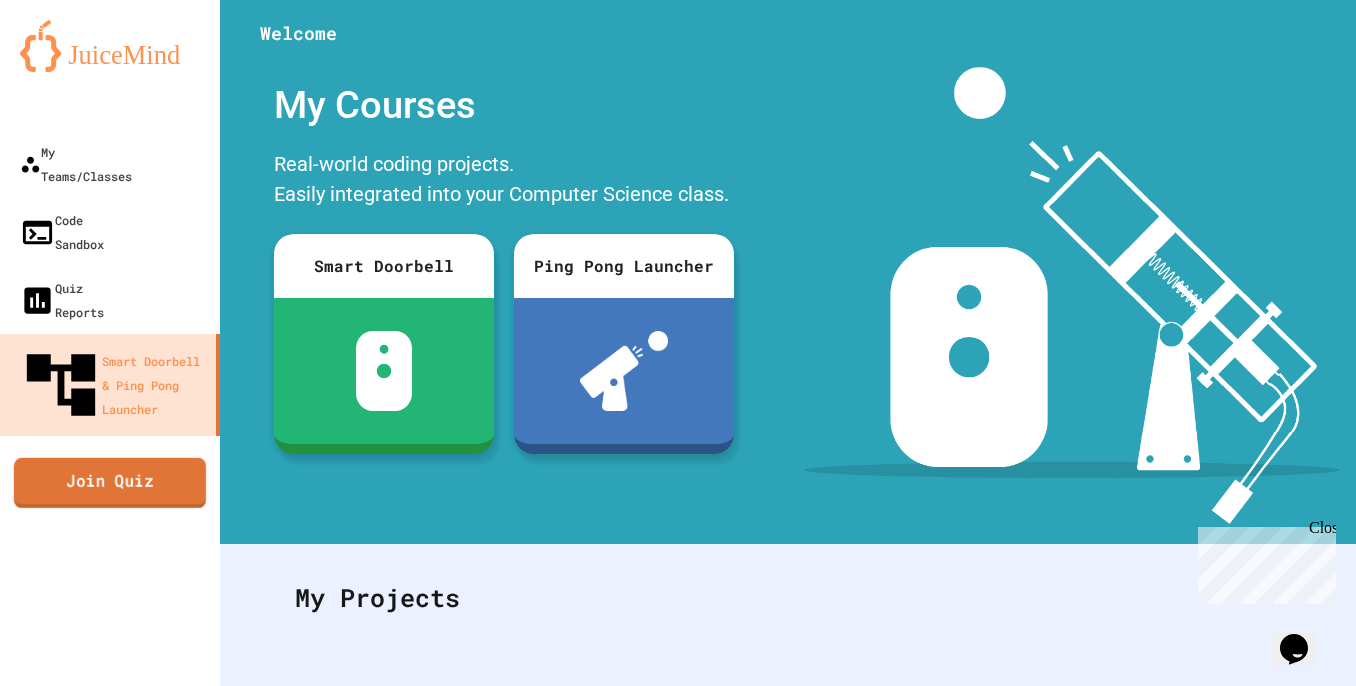 click on "Join Quiz" at bounding box center (110, 482) 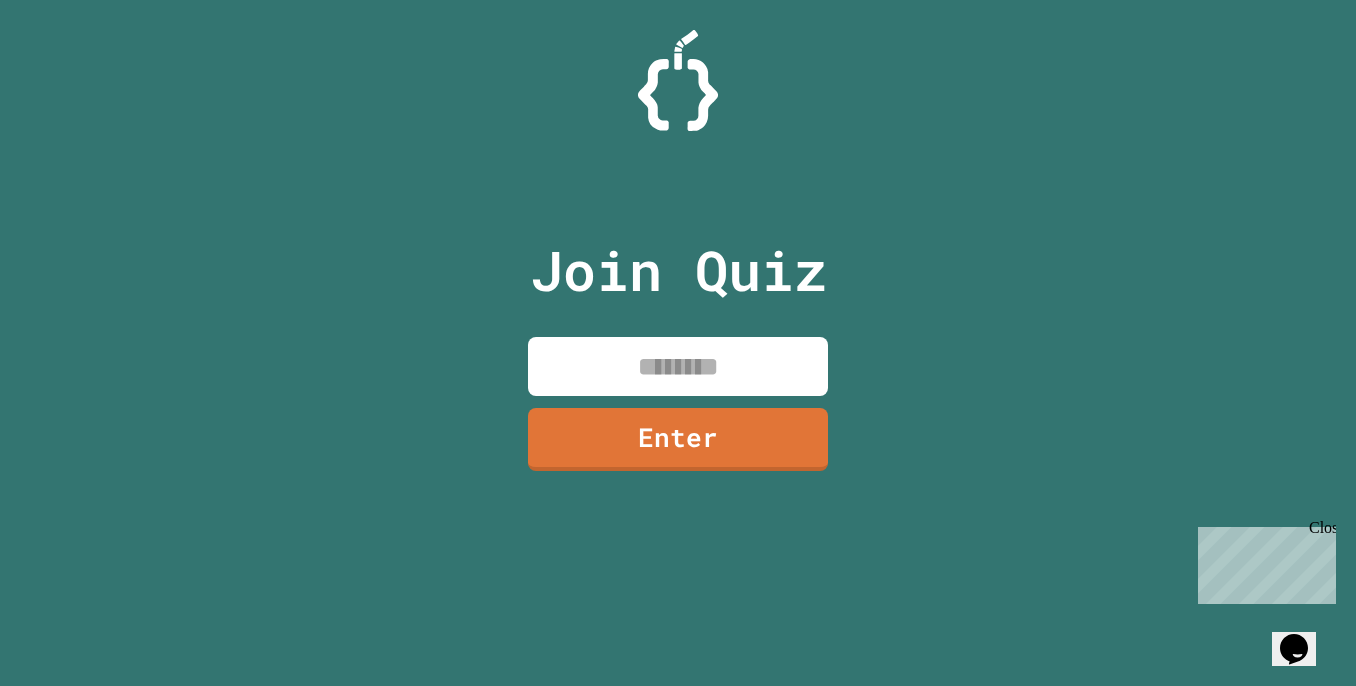 click at bounding box center [678, 366] 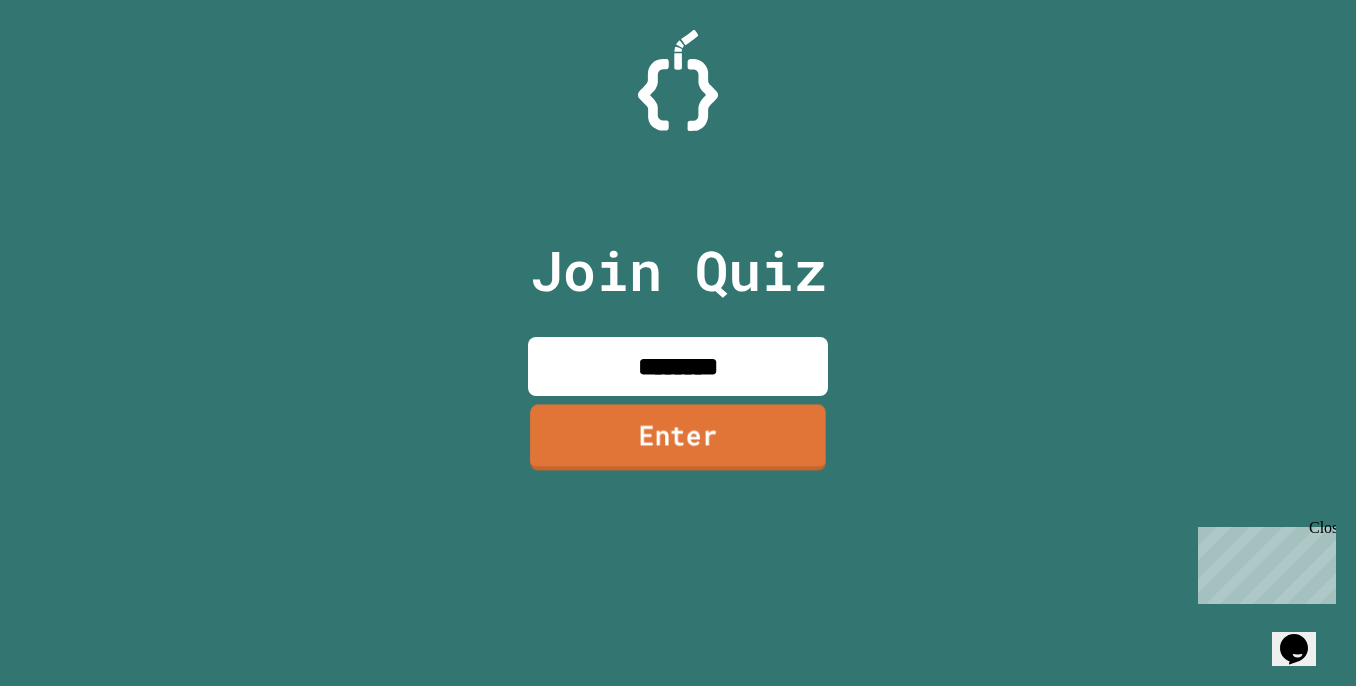 type on "********" 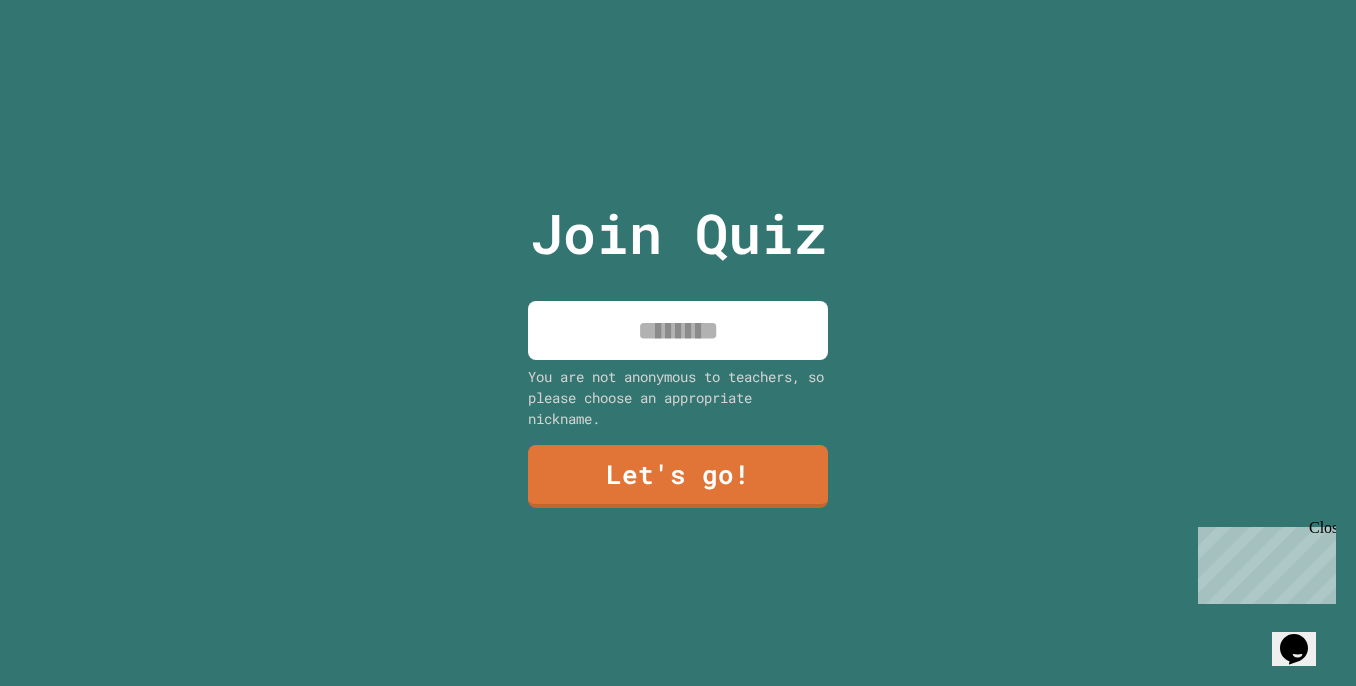 click at bounding box center (678, 330) 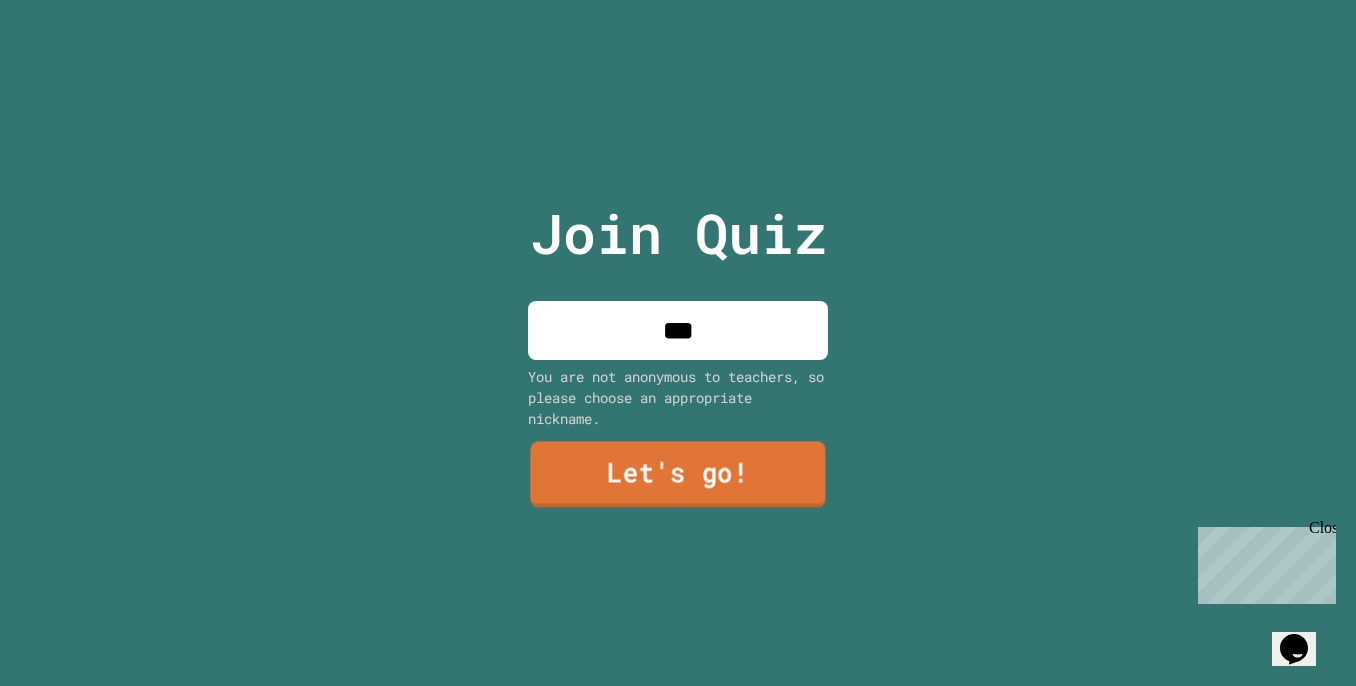 type on "***" 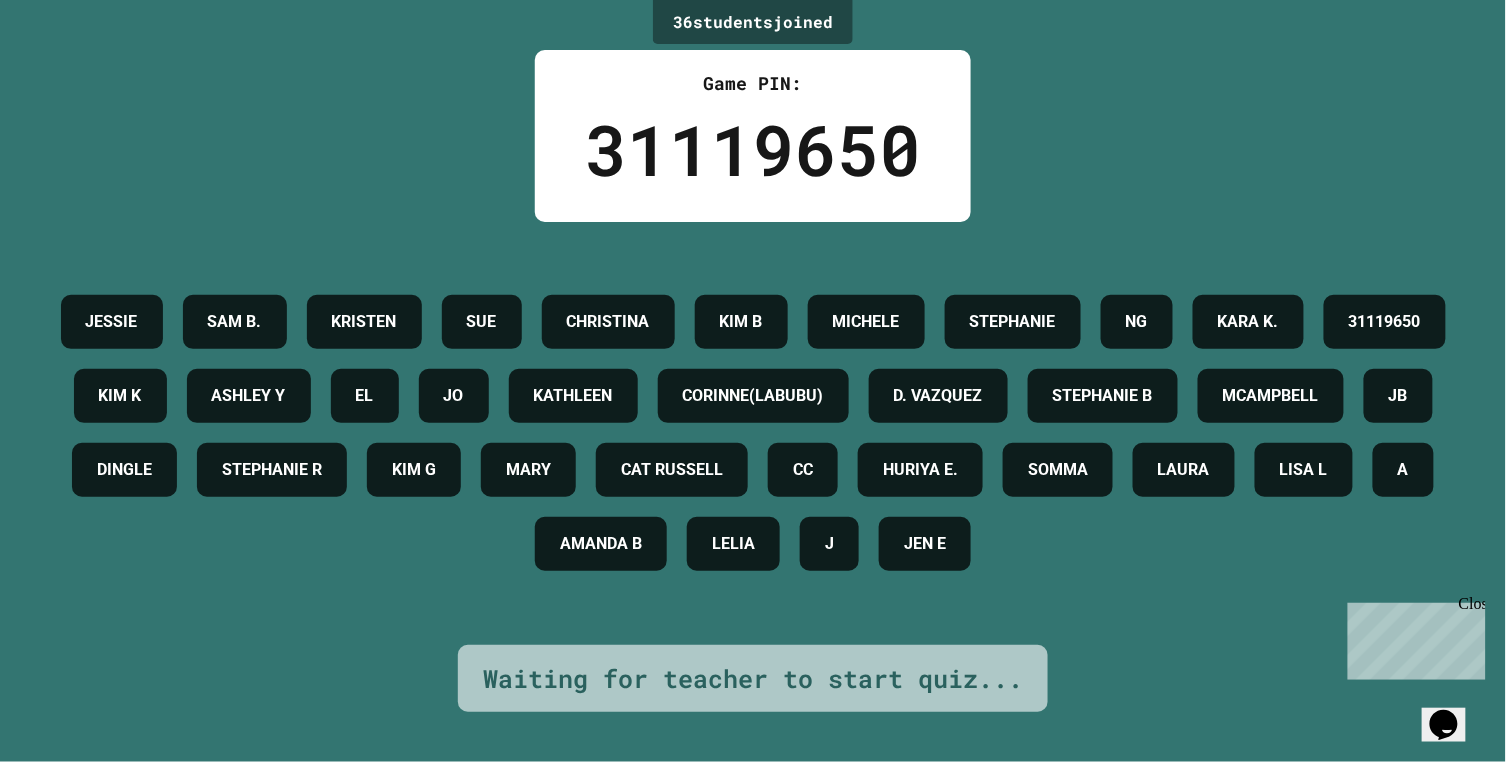 scroll, scrollTop: 79, scrollLeft: 0, axis: vertical 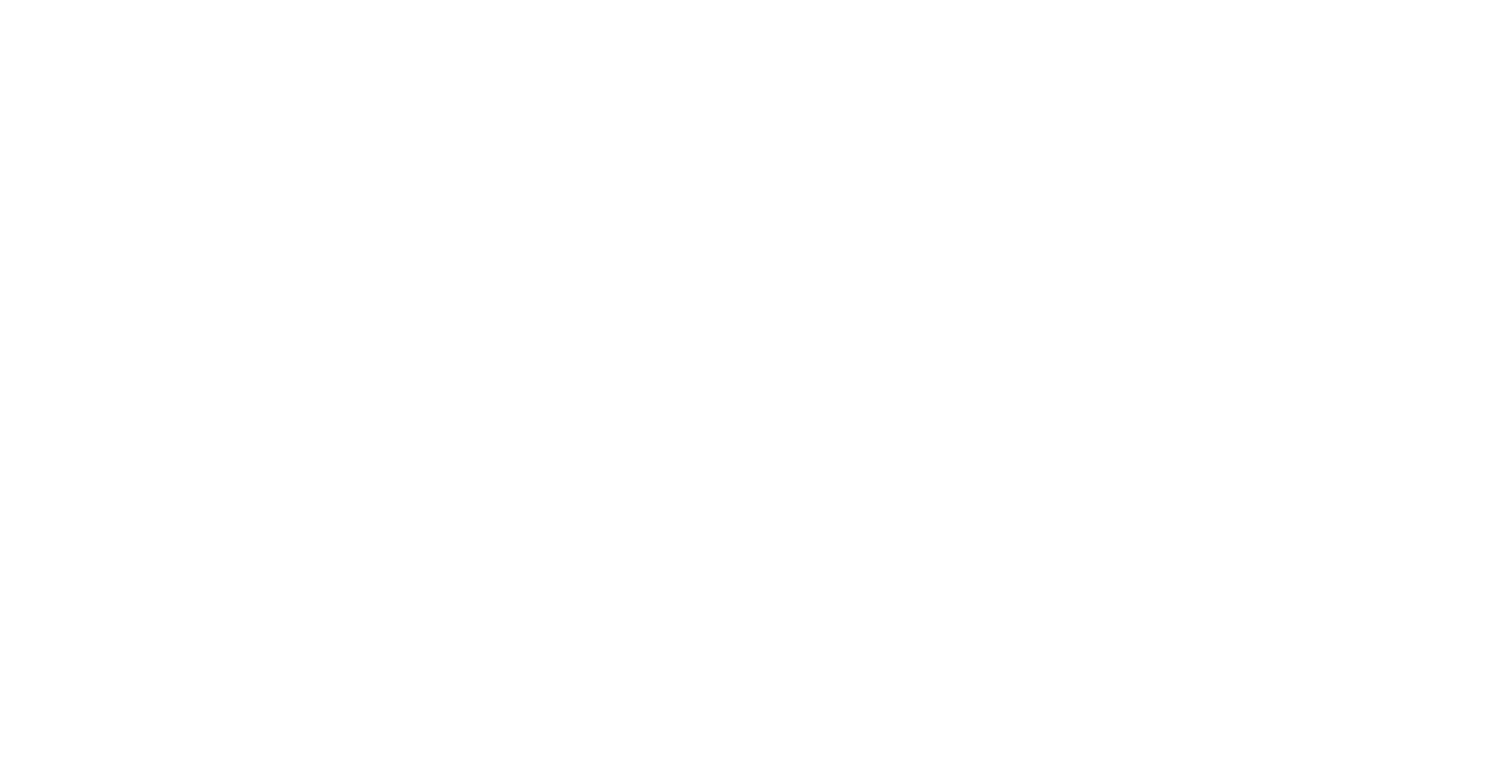 click on "We are updating our servers at 7PM EST on 3/11/2025. JuiceMind should continue to work as expected, but if you experience any issues, please chat with us." at bounding box center (753, 381) 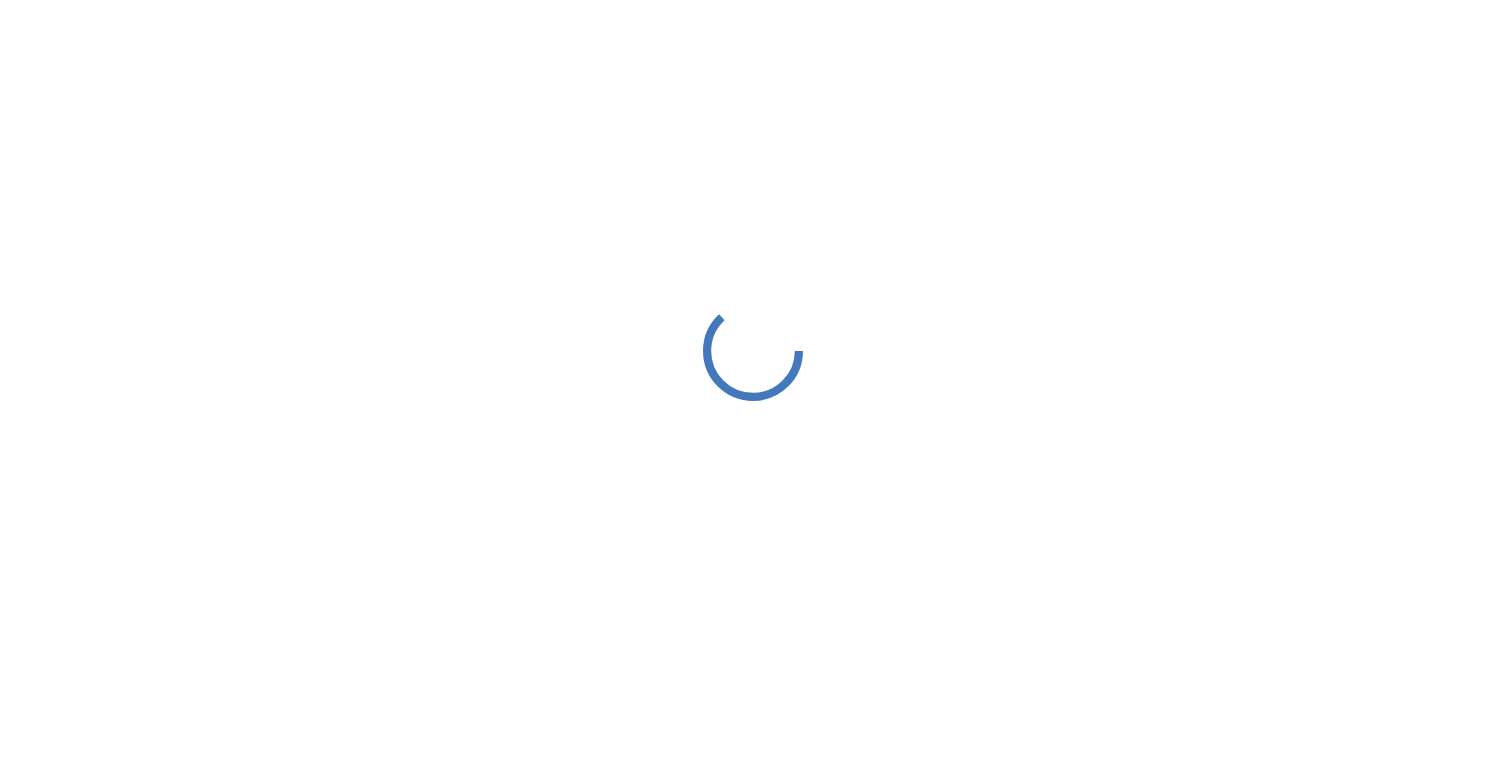 scroll, scrollTop: 0, scrollLeft: 0, axis: both 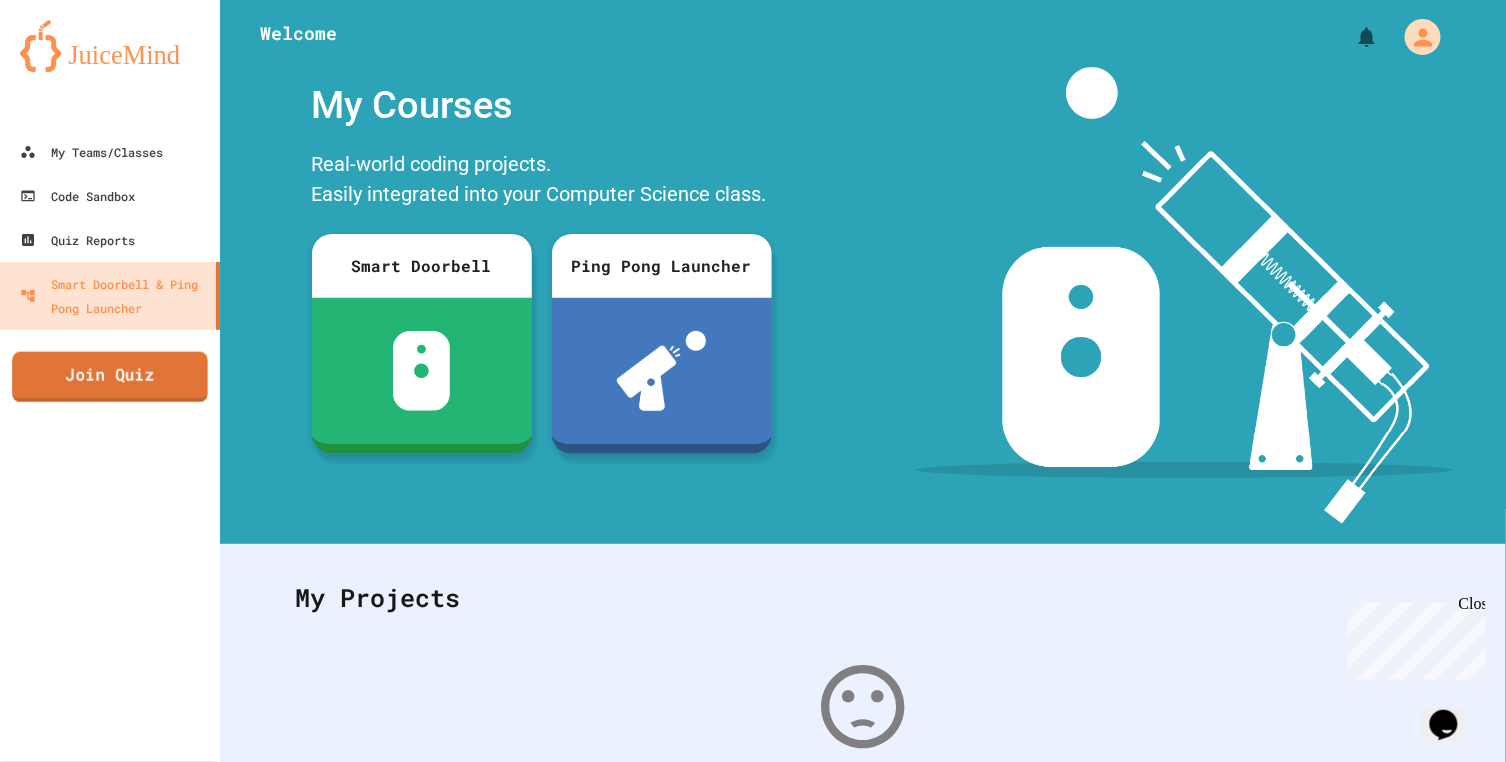 click on "Join Quiz" at bounding box center (110, 377) 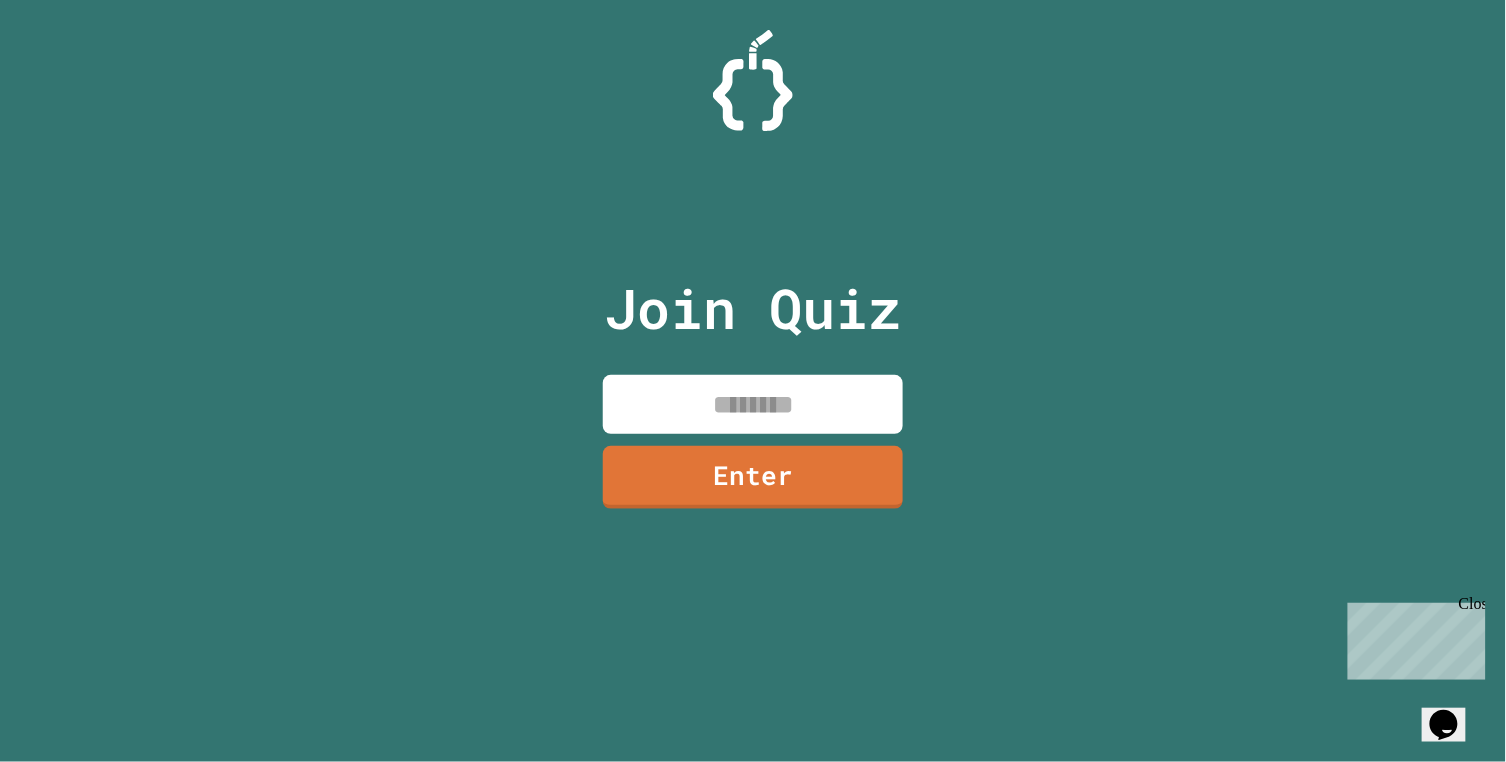 click at bounding box center [753, 404] 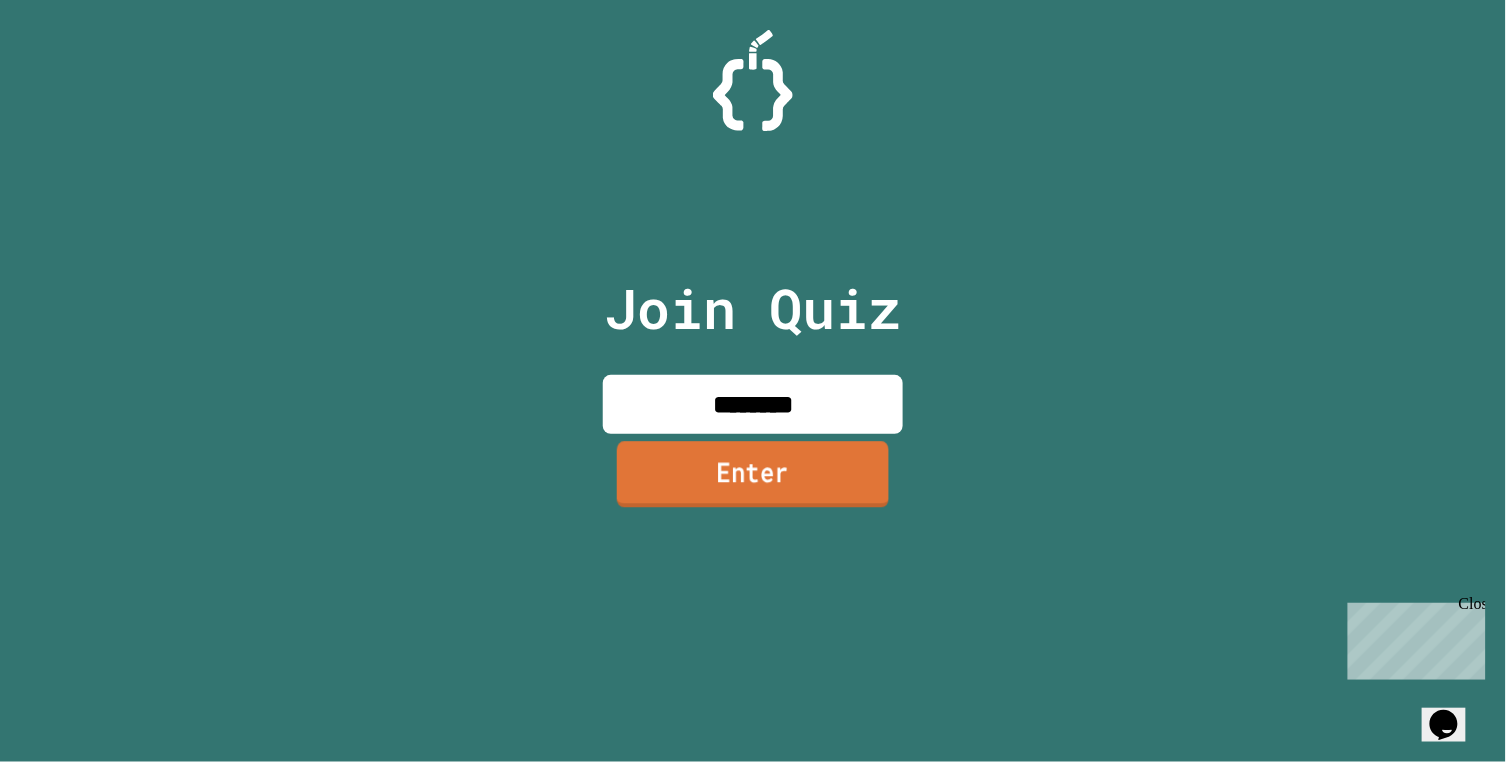 type on "********" 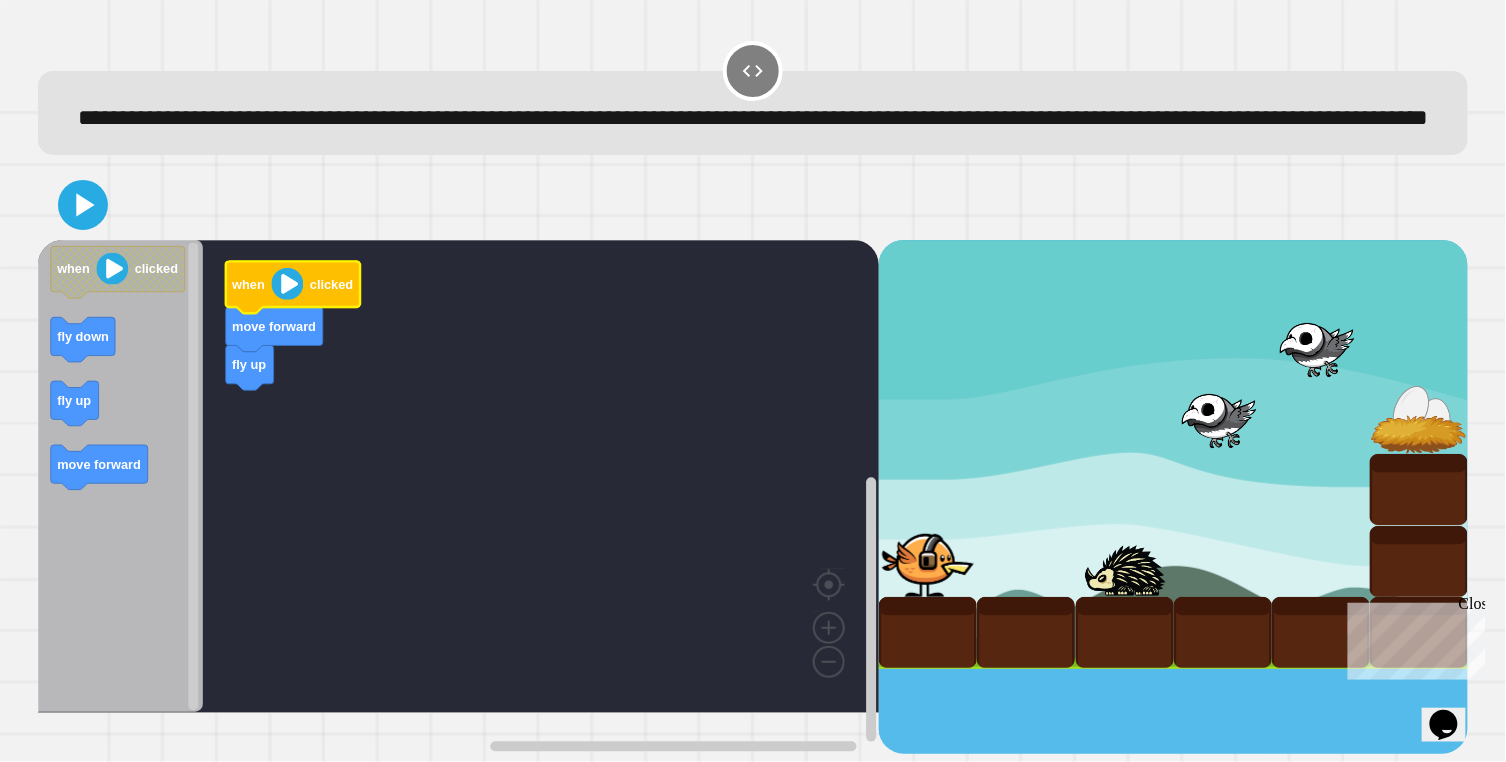 click 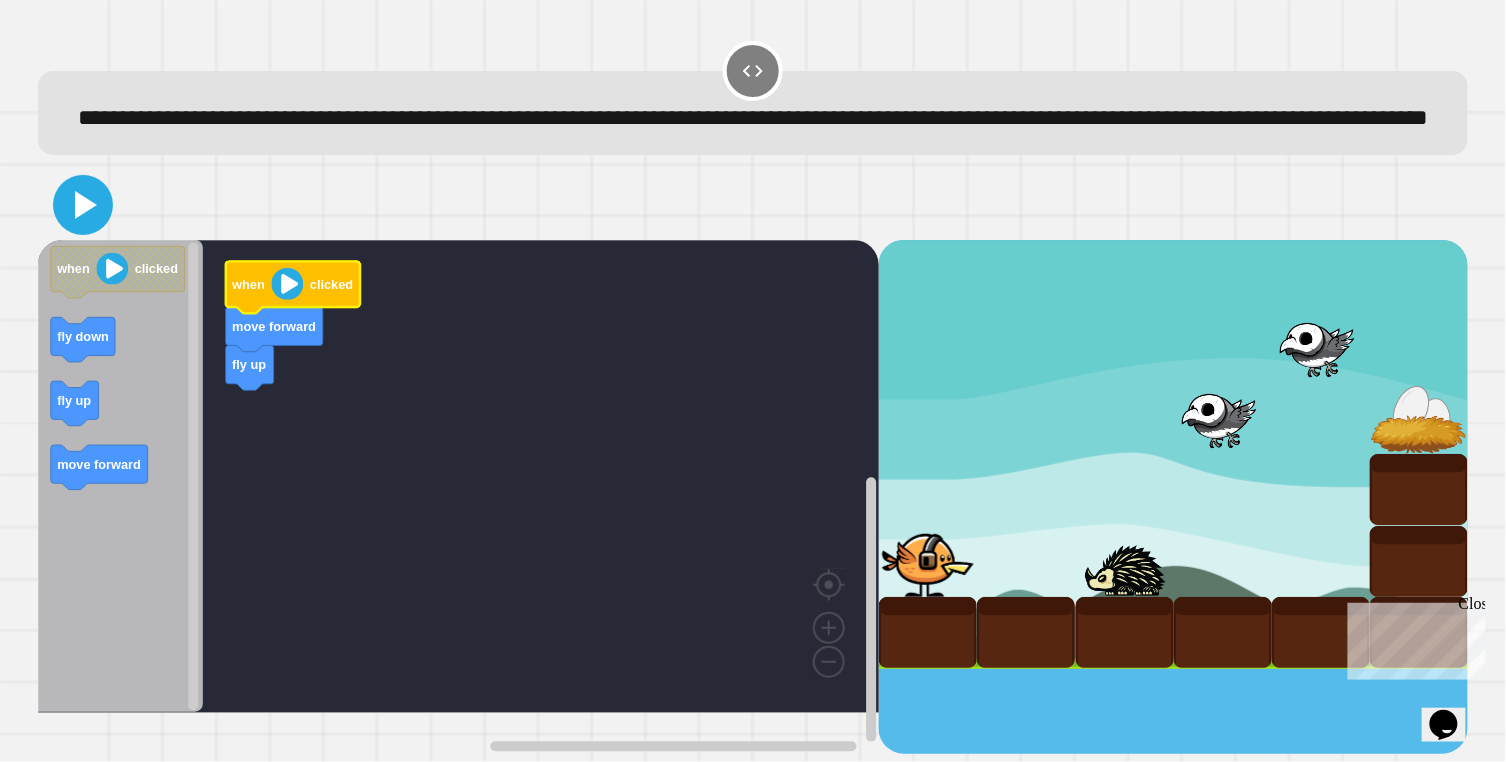 click 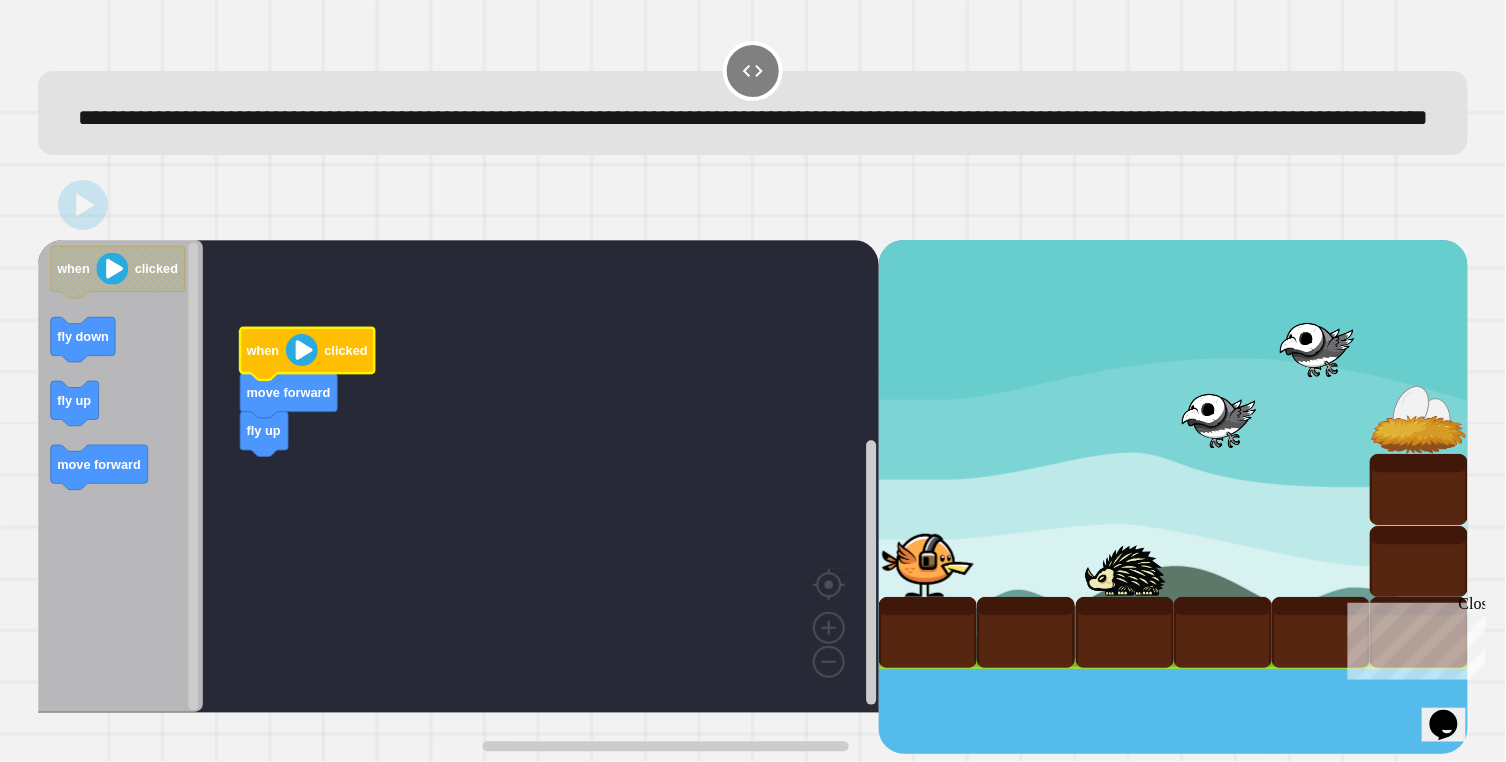 click at bounding box center (2389, 520) 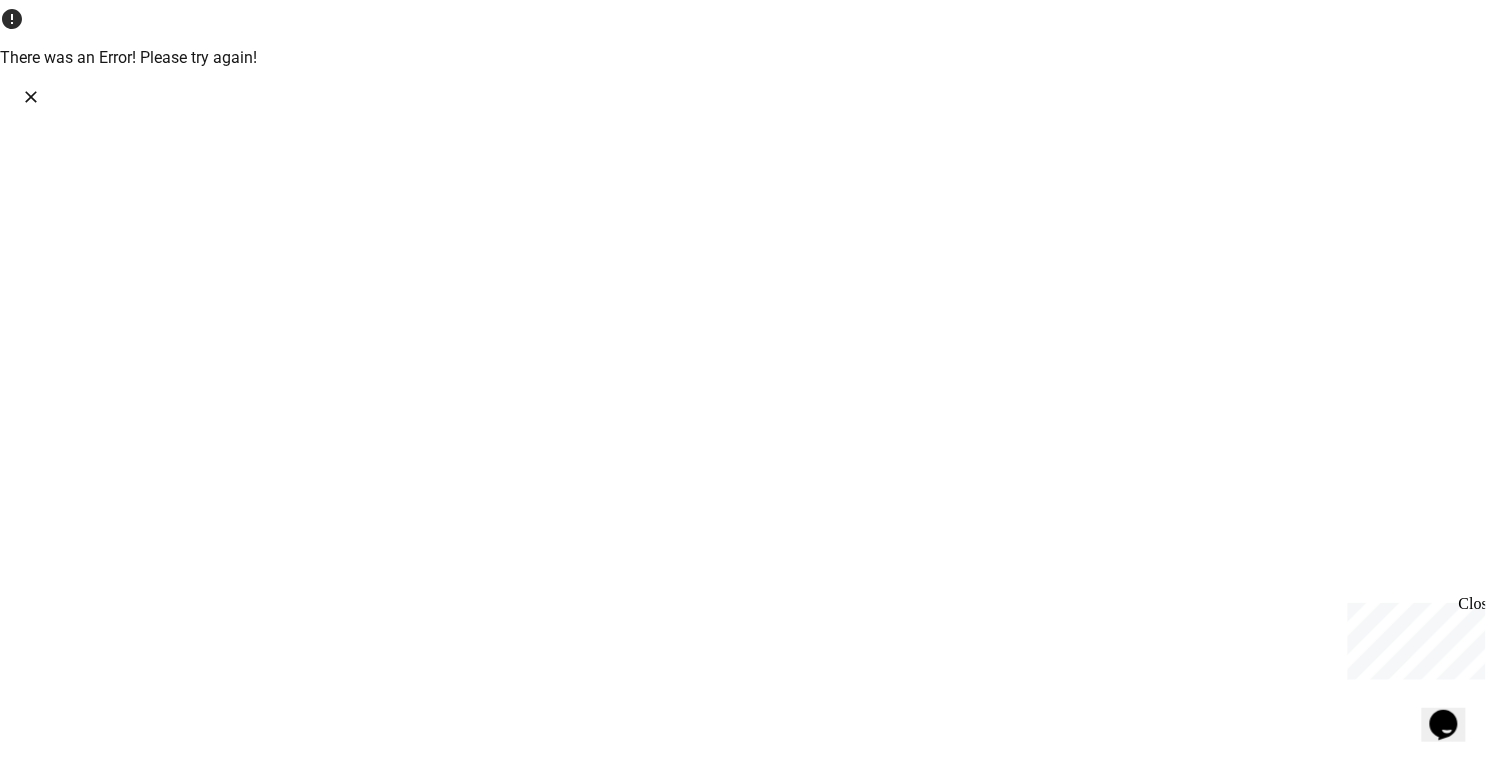 click 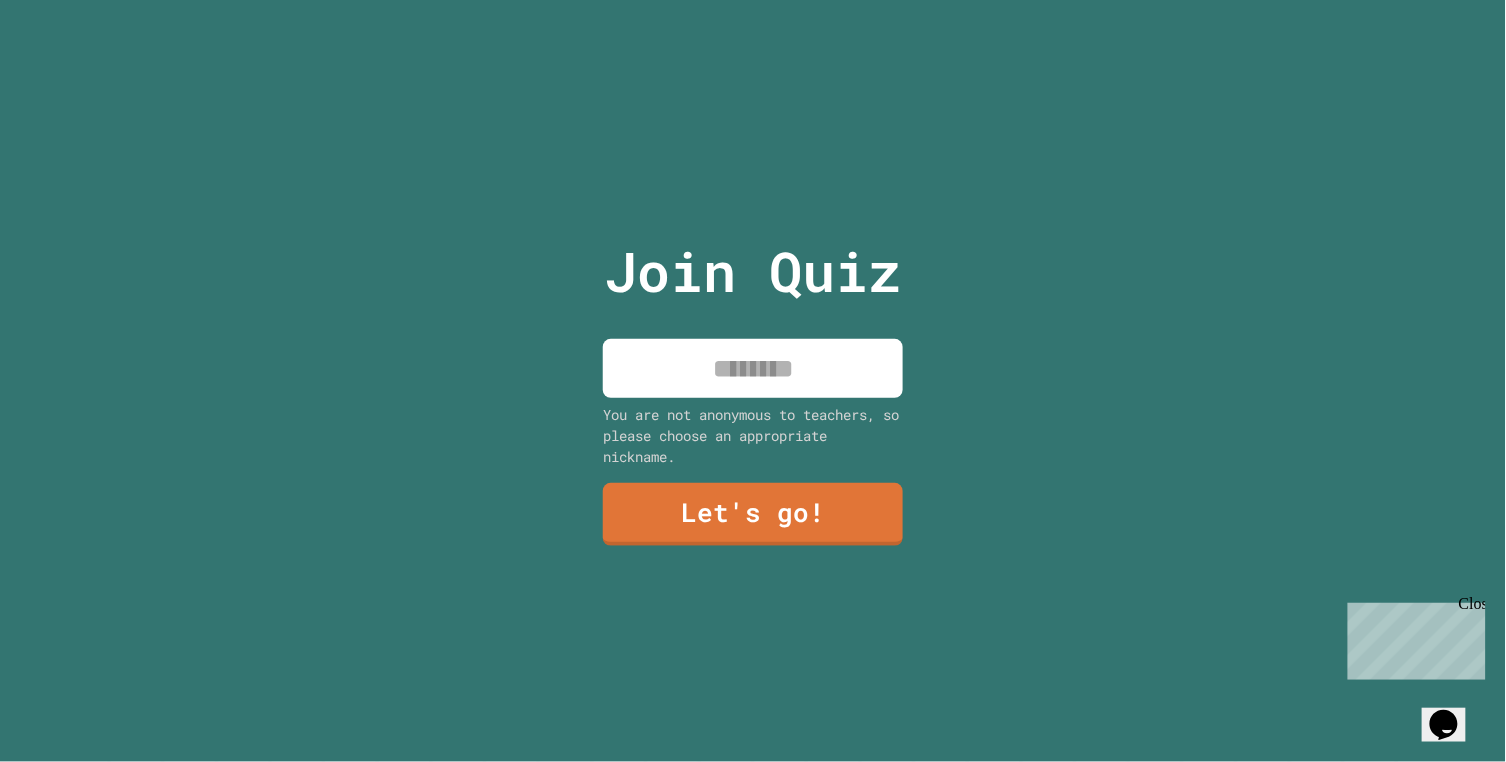 click at bounding box center [753, 368] 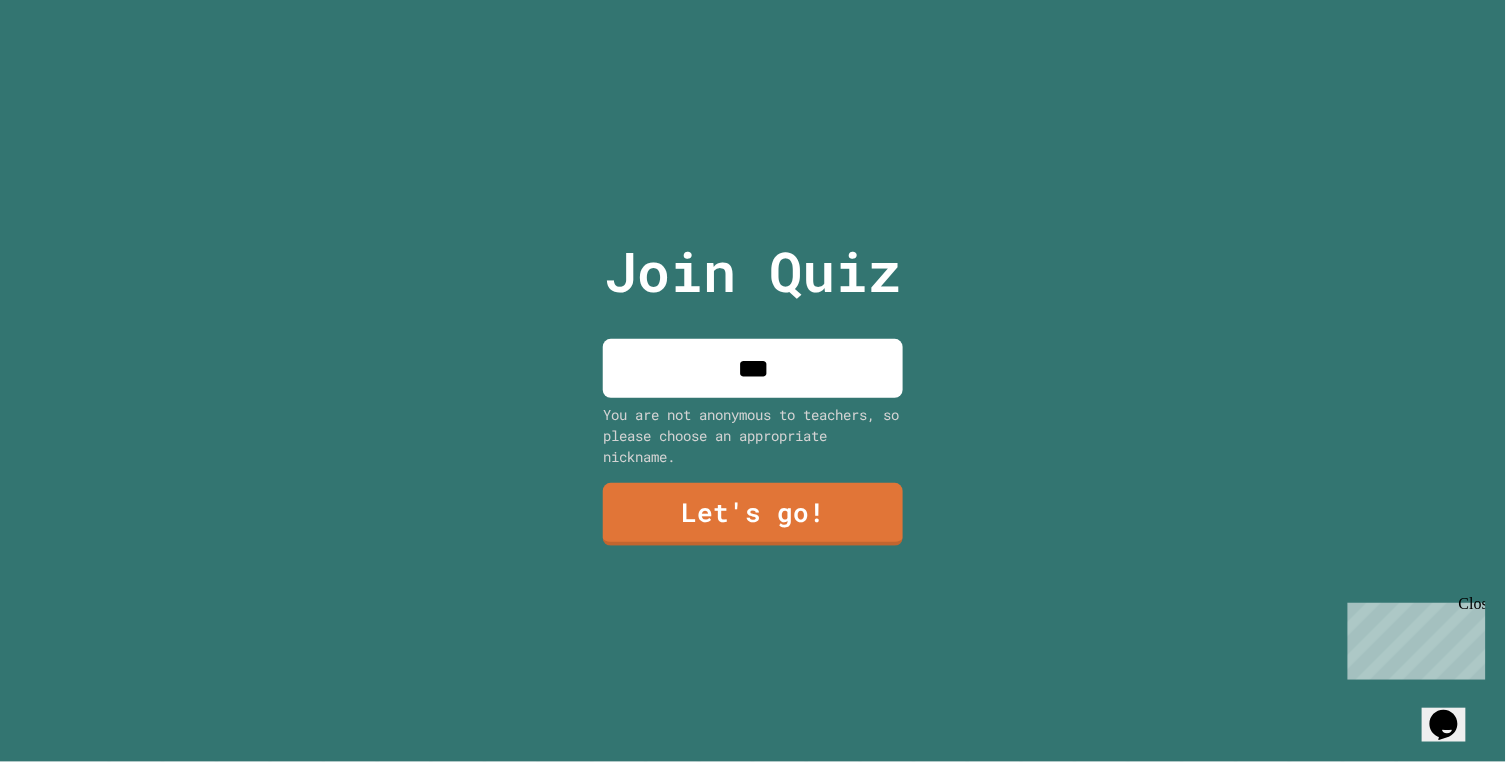 type on "***" 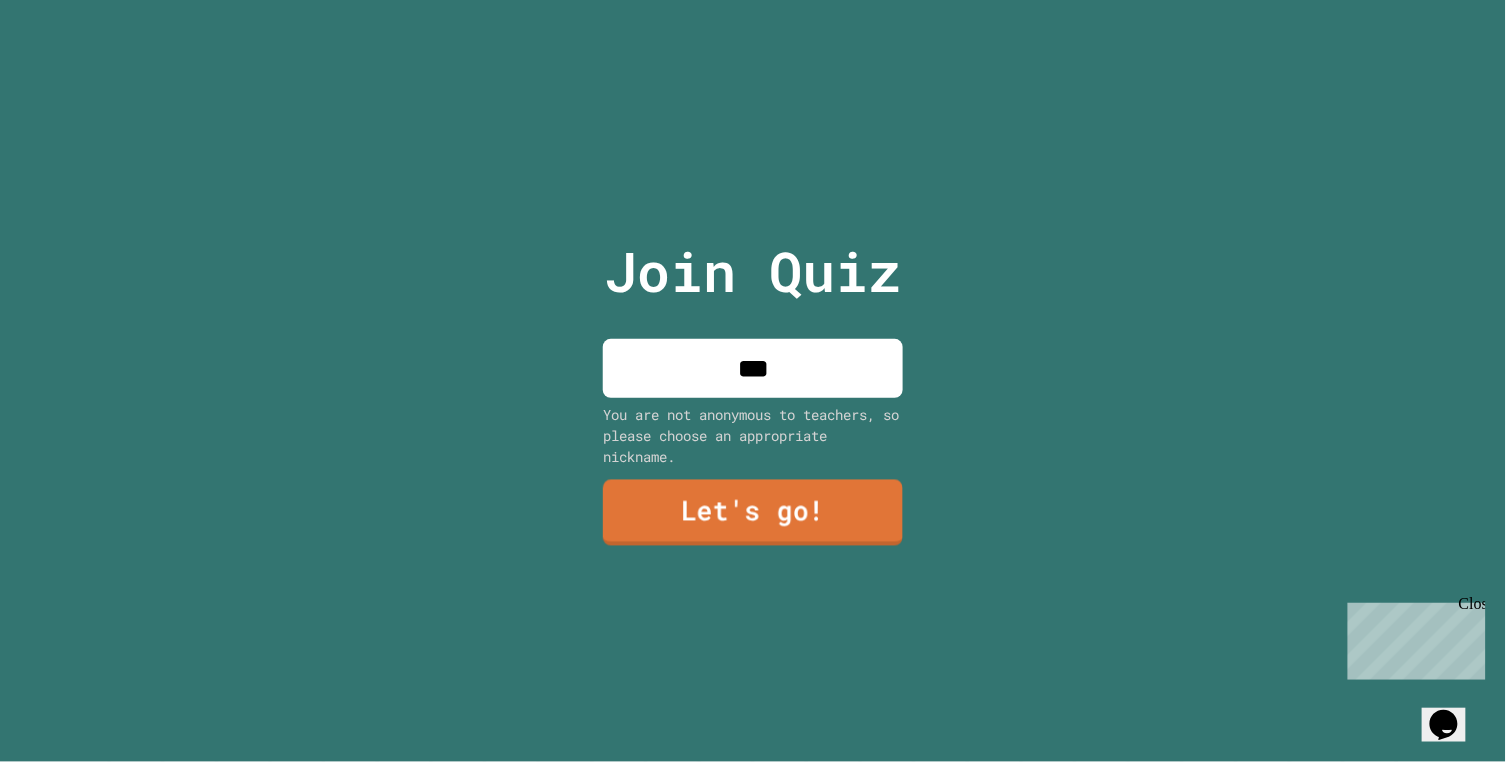 click on "Let's go!" at bounding box center (753, 512) 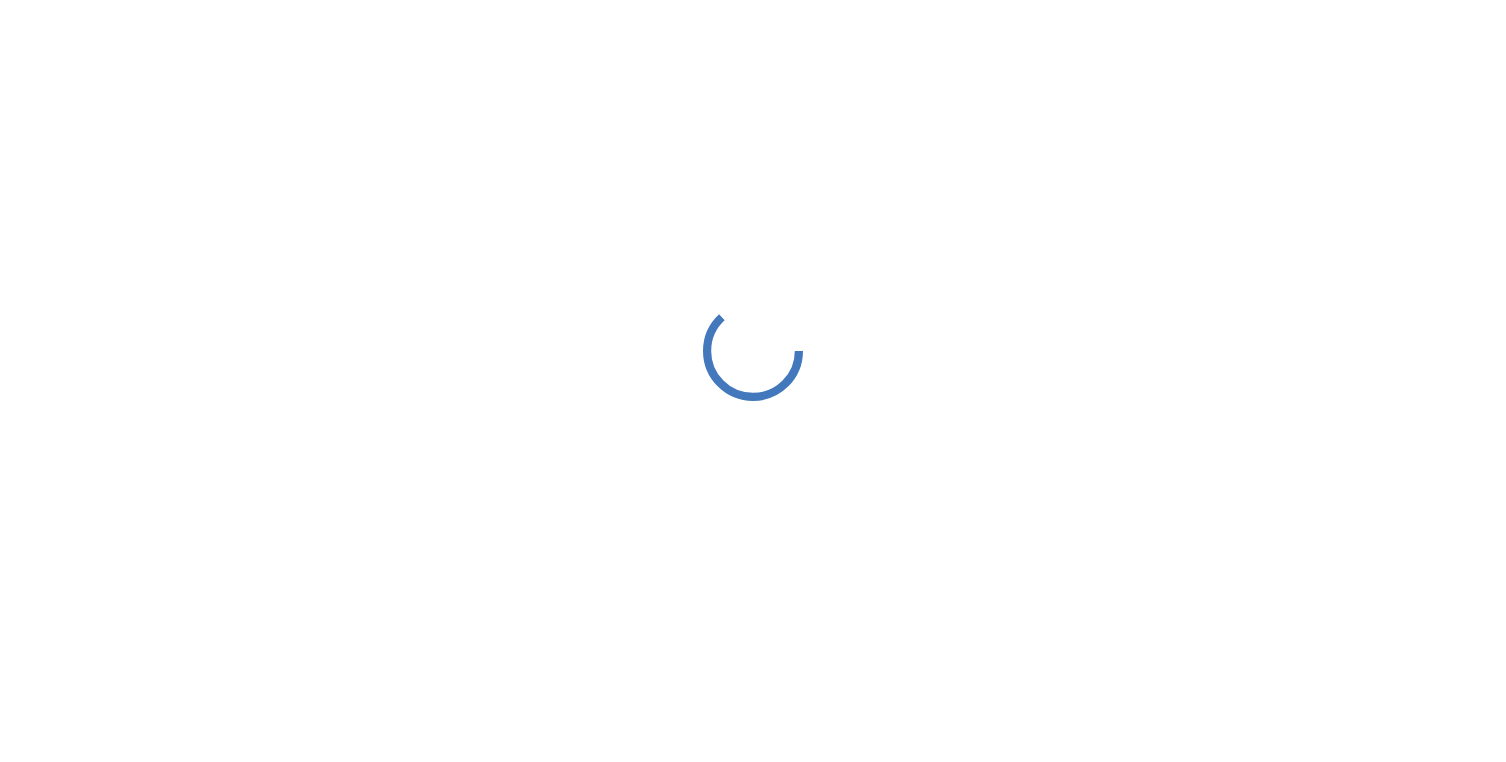 scroll, scrollTop: 0, scrollLeft: 0, axis: both 